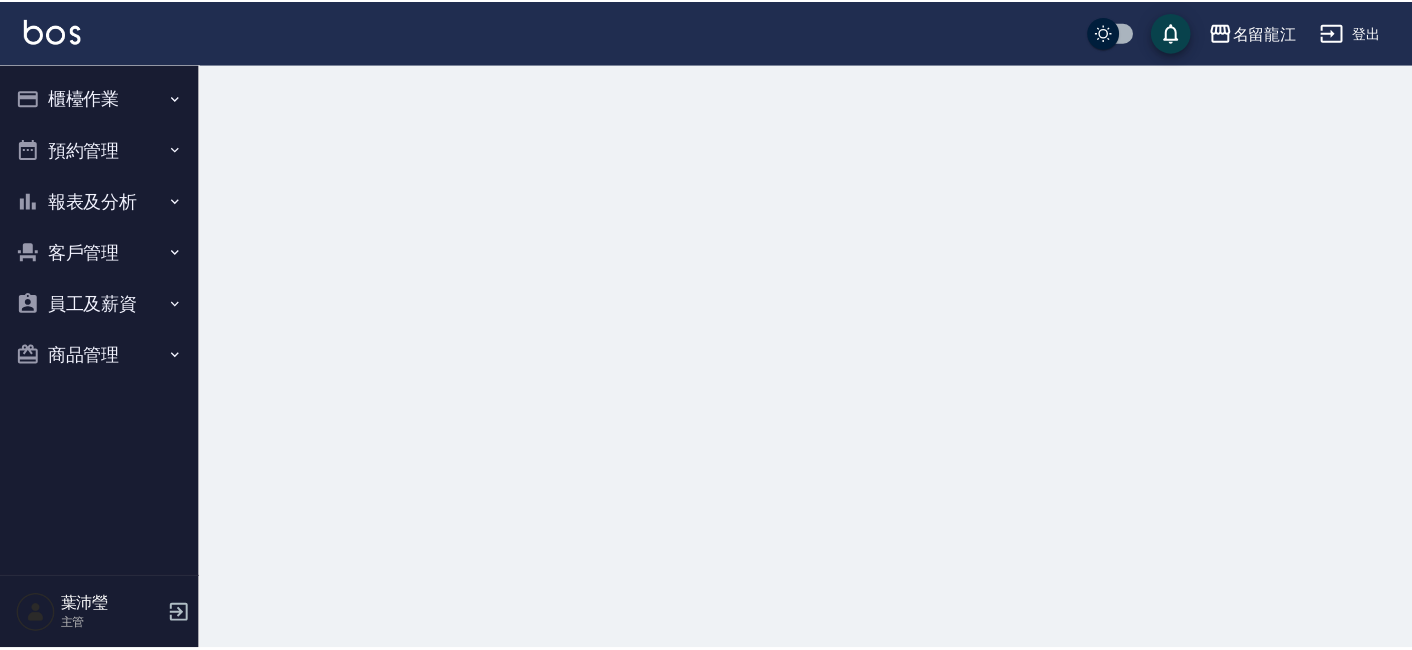 scroll, scrollTop: 0, scrollLeft: 0, axis: both 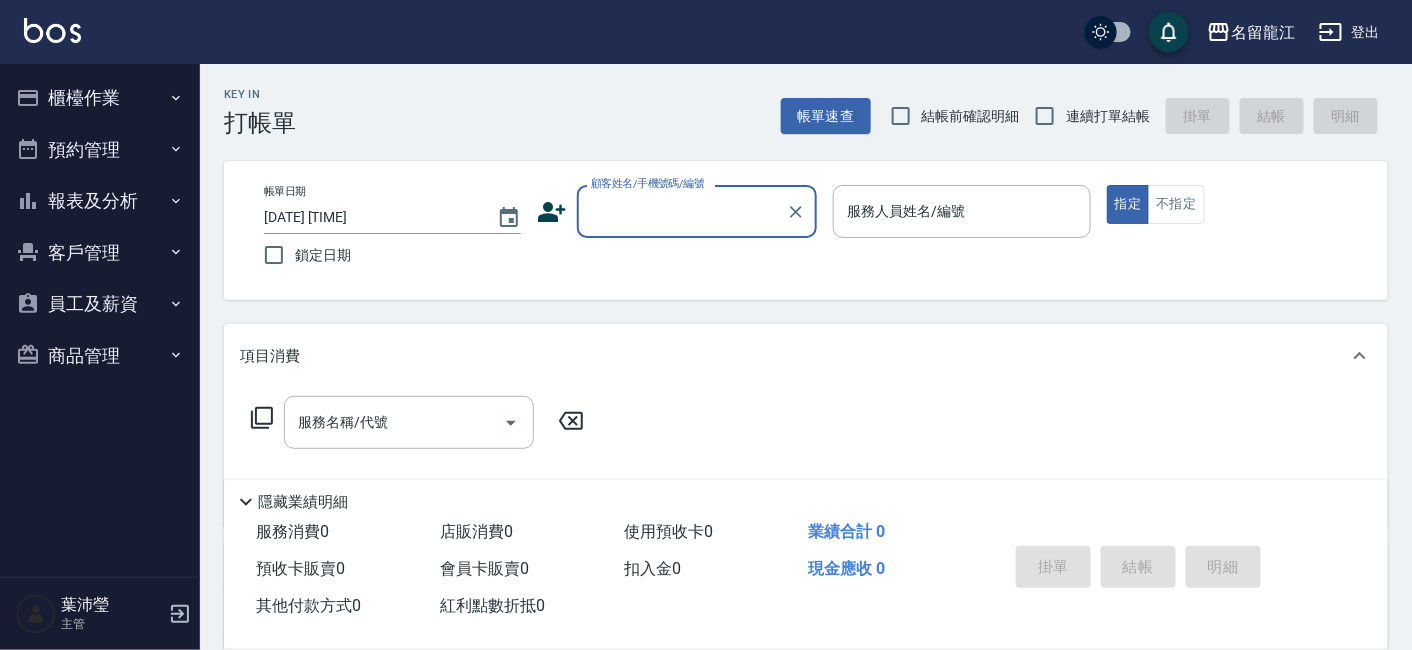 click on "顧客姓名/手機號碼/編號" at bounding box center [682, 211] 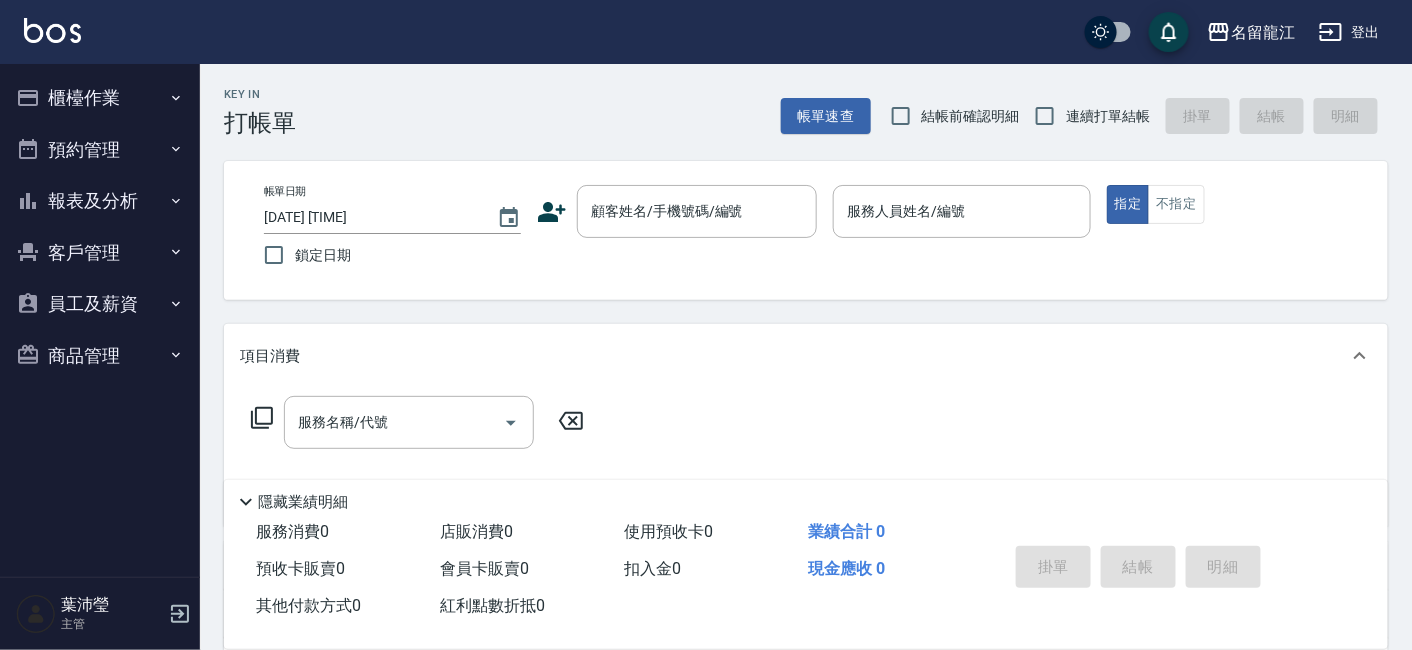 click on "項目消費" at bounding box center (806, 356) 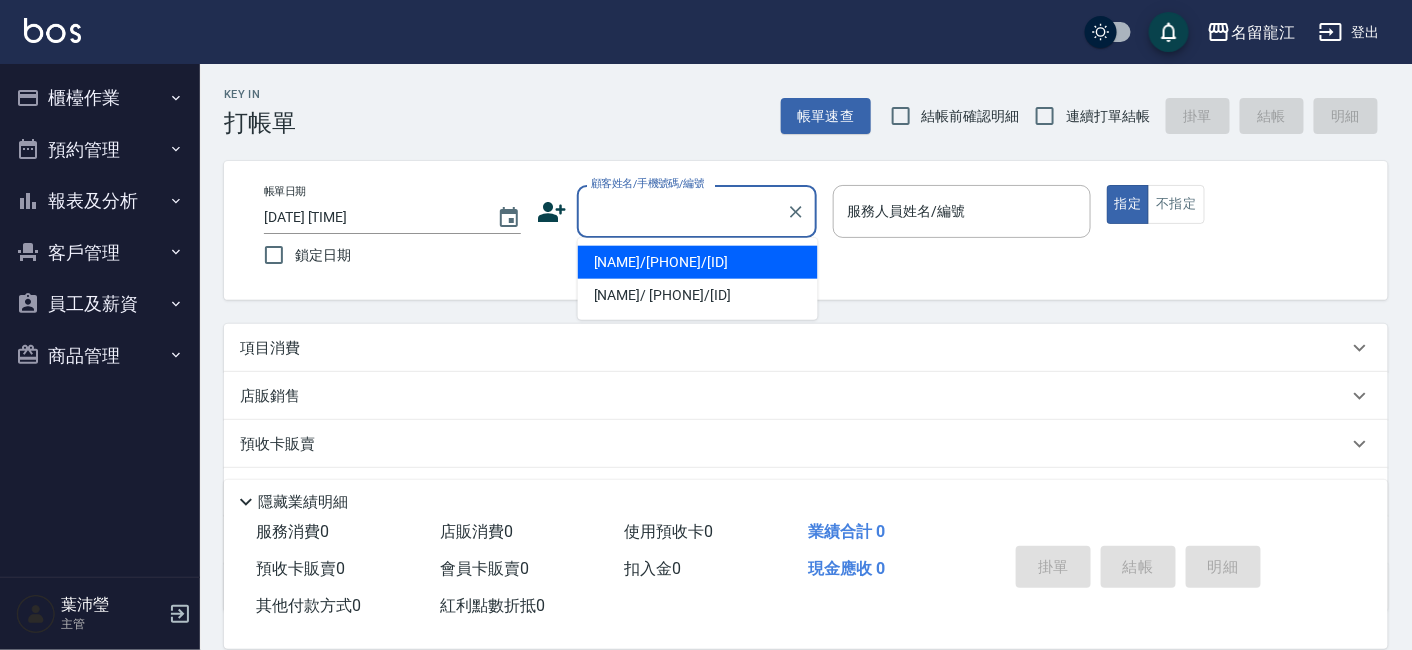 click on "顧客姓名/手機號碼/編號" at bounding box center (682, 211) 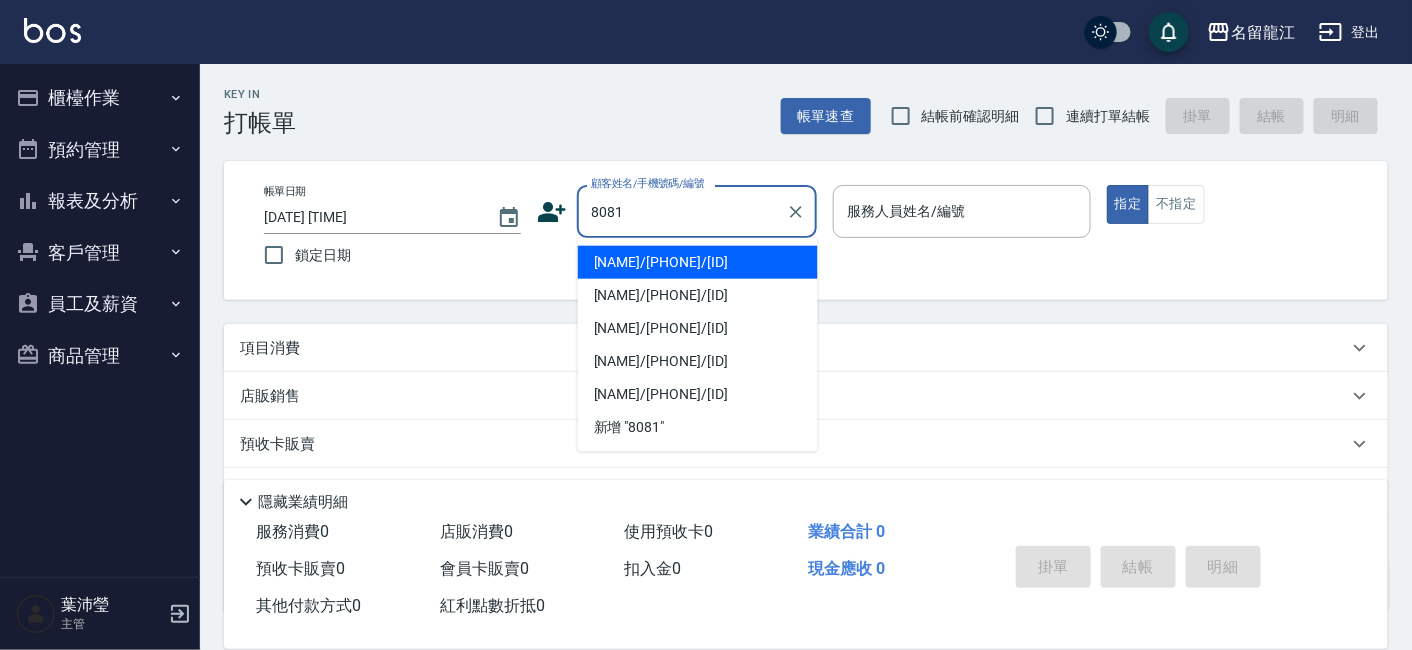 click on "[NAME]/[PHONE]/[ID] [NAME]/[PHONE]/[ID] [NAME]/[PHONE]/[ID] [NAME]/[PHONE]/[ID] [NAME]/[PHONE]/[ID] 新增 "8081"" at bounding box center (698, 345) 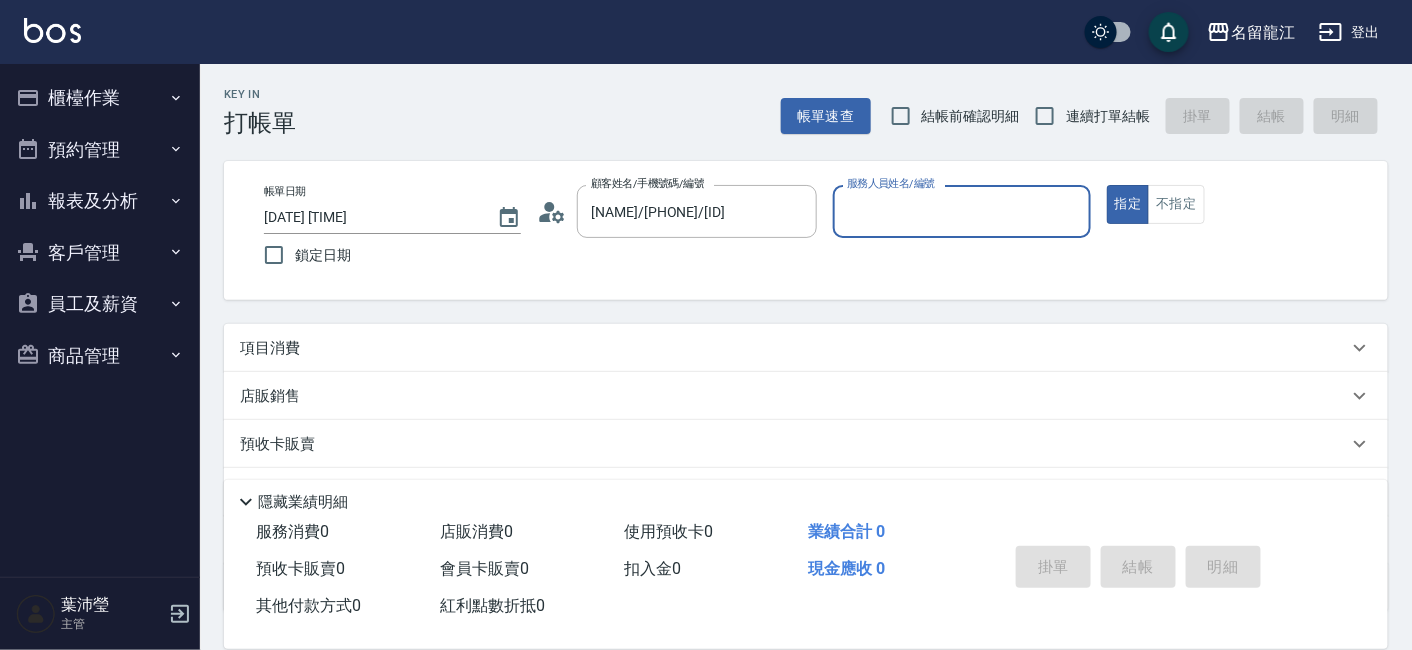 click on "服務人員姓名/編號" at bounding box center [961, 211] 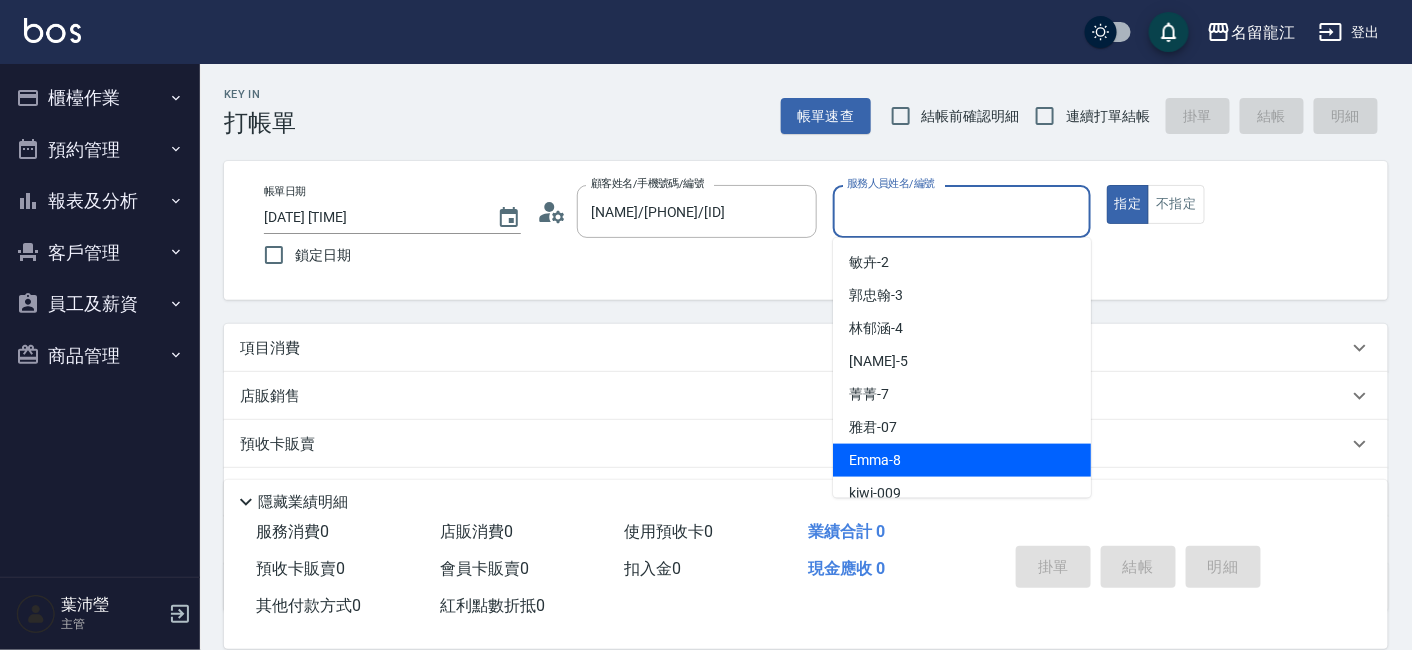 click on "Emma -8" at bounding box center (962, 460) 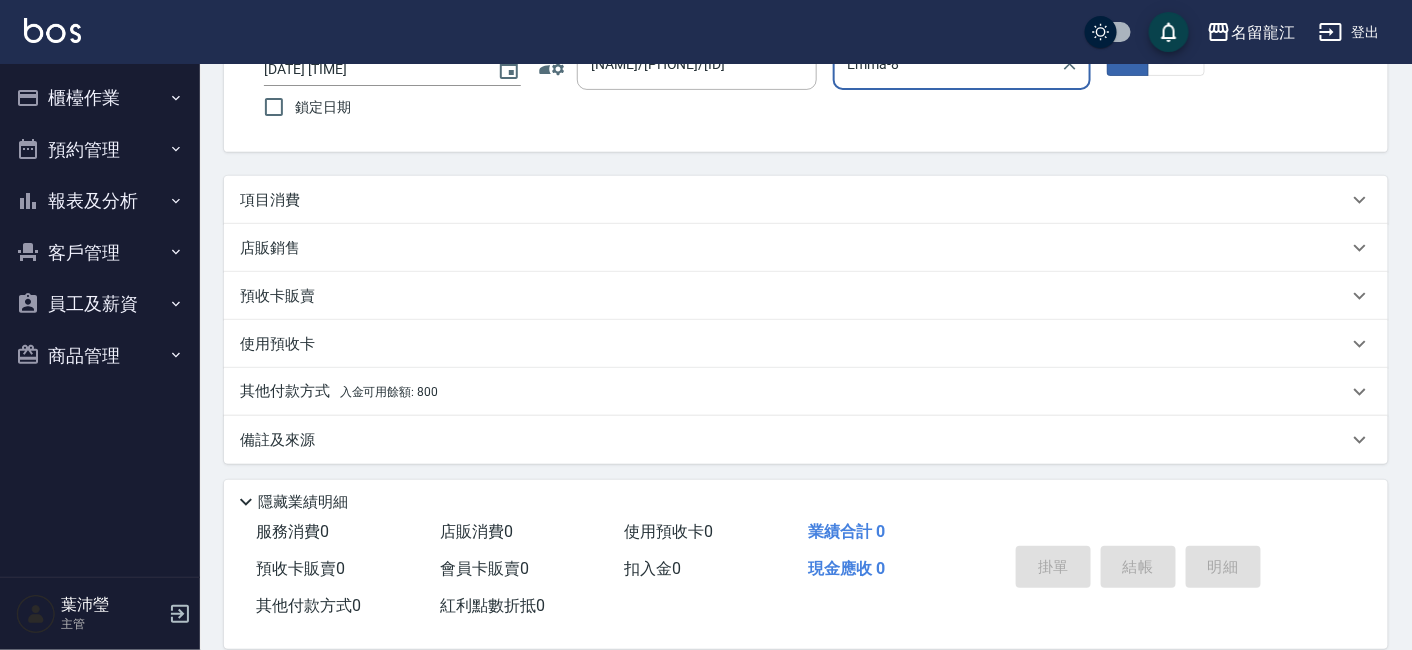 scroll, scrollTop: 150, scrollLeft: 0, axis: vertical 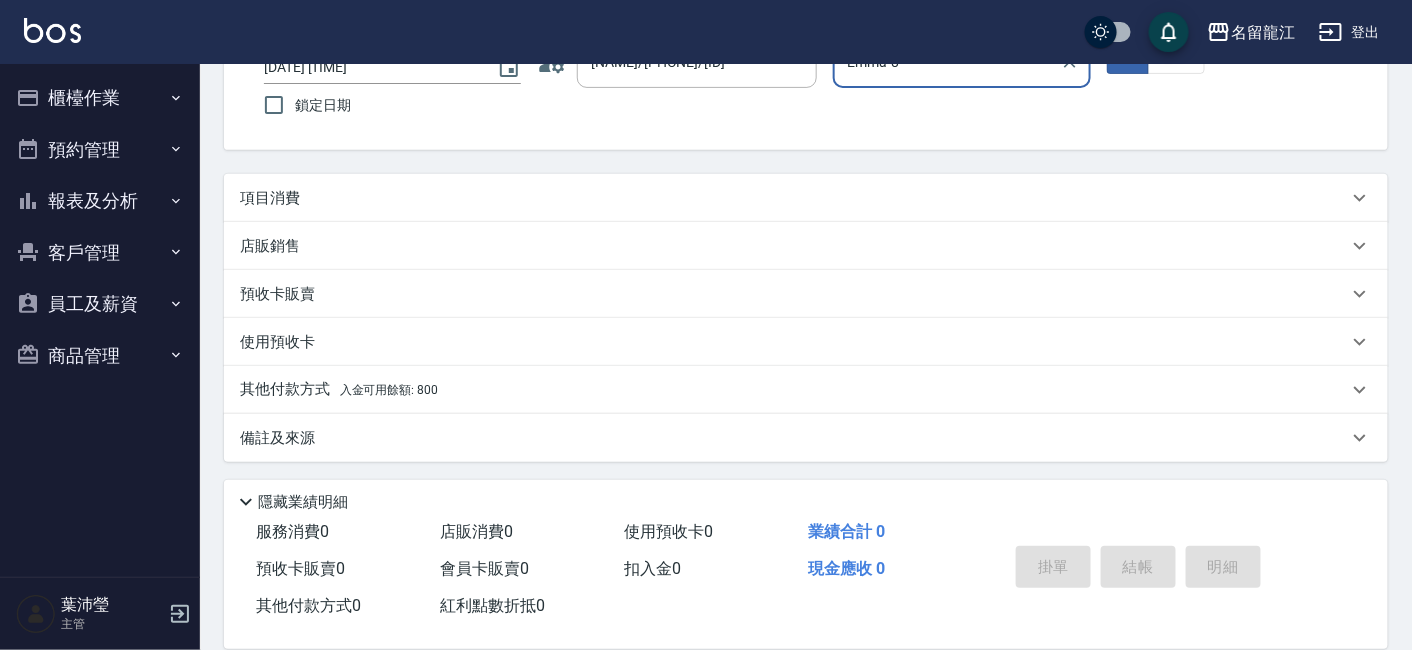 click on "項目消費" at bounding box center (794, 198) 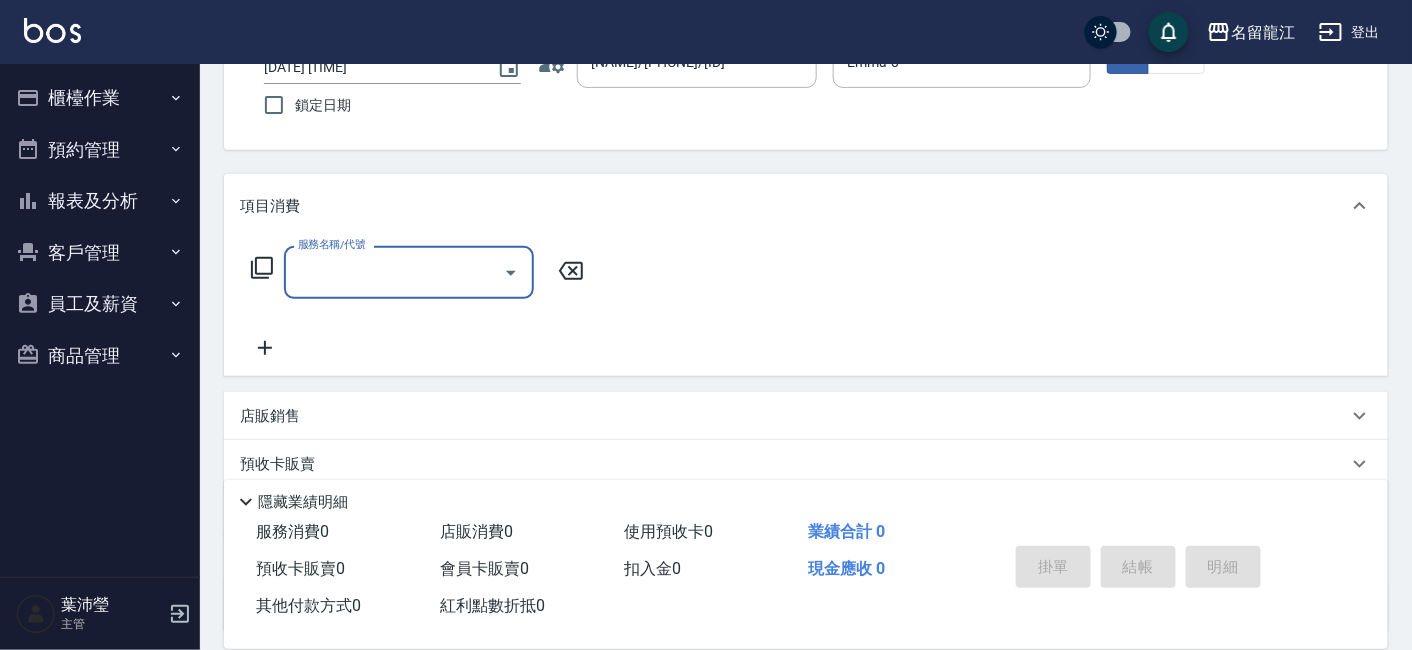 scroll, scrollTop: 0, scrollLeft: 0, axis: both 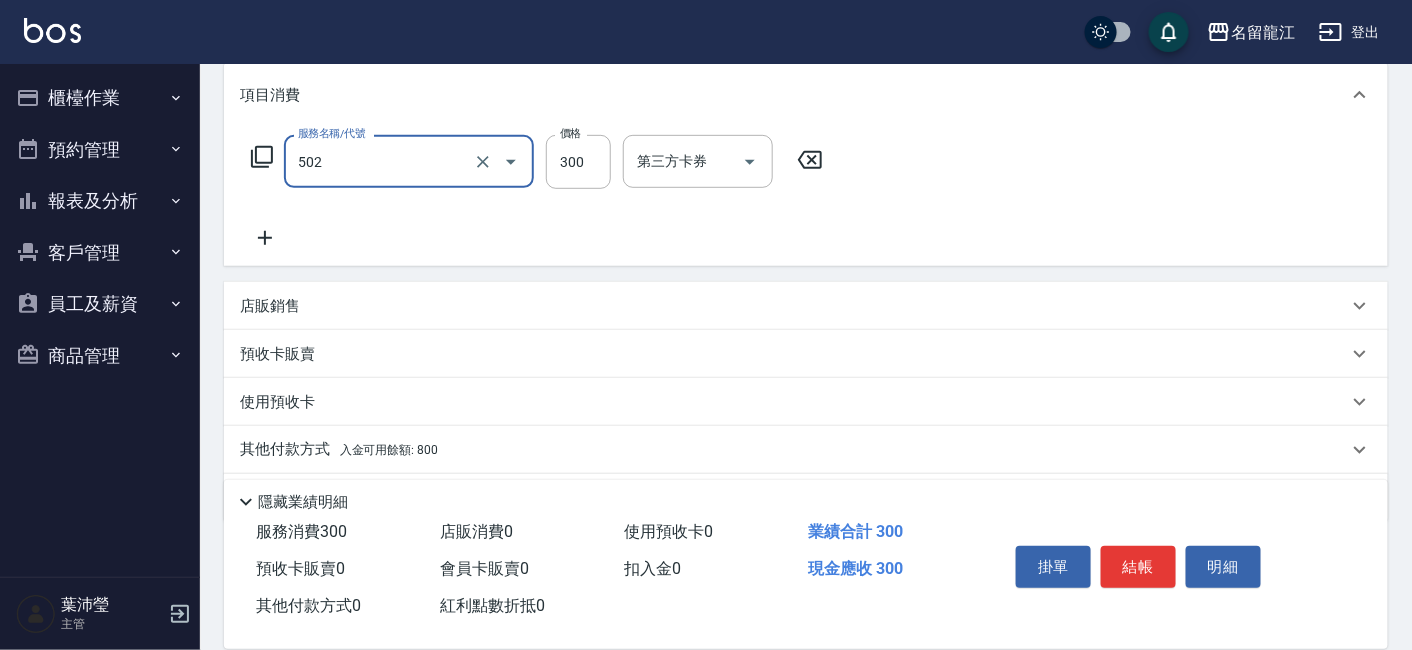 type on "洗髮(502)" 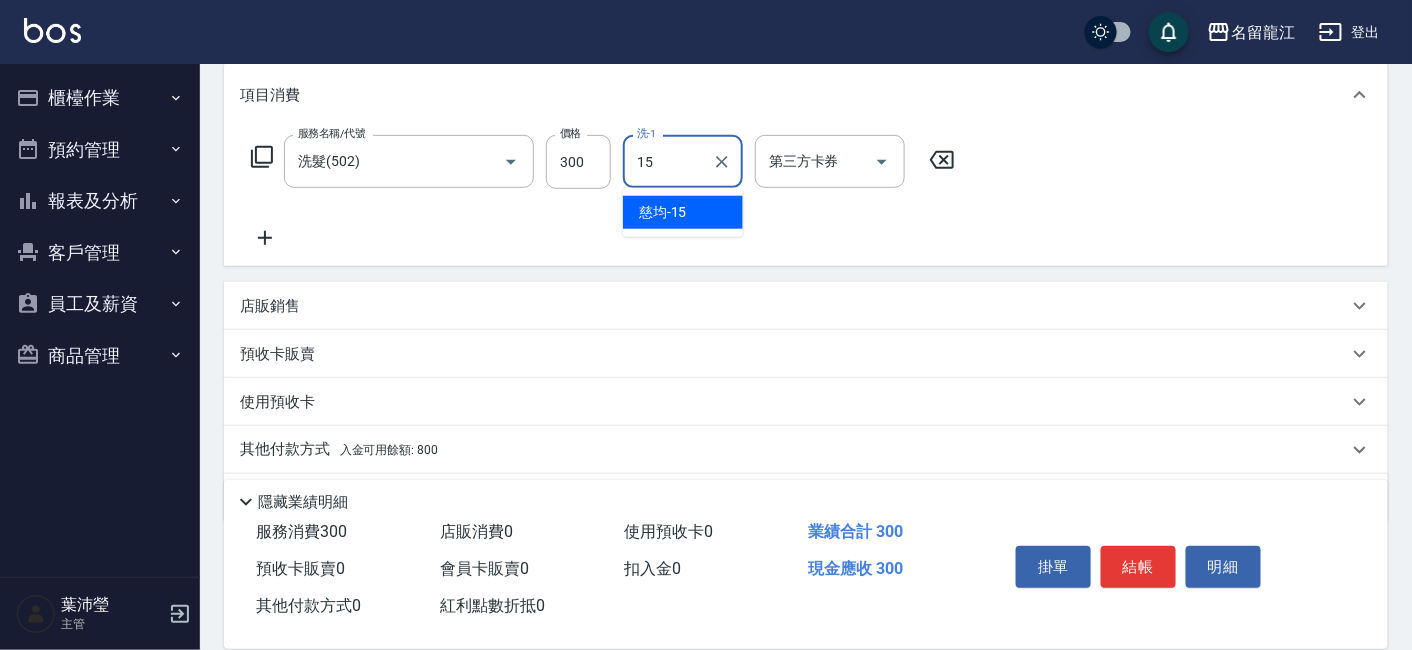 click on "慈均 -15" at bounding box center (683, 212) 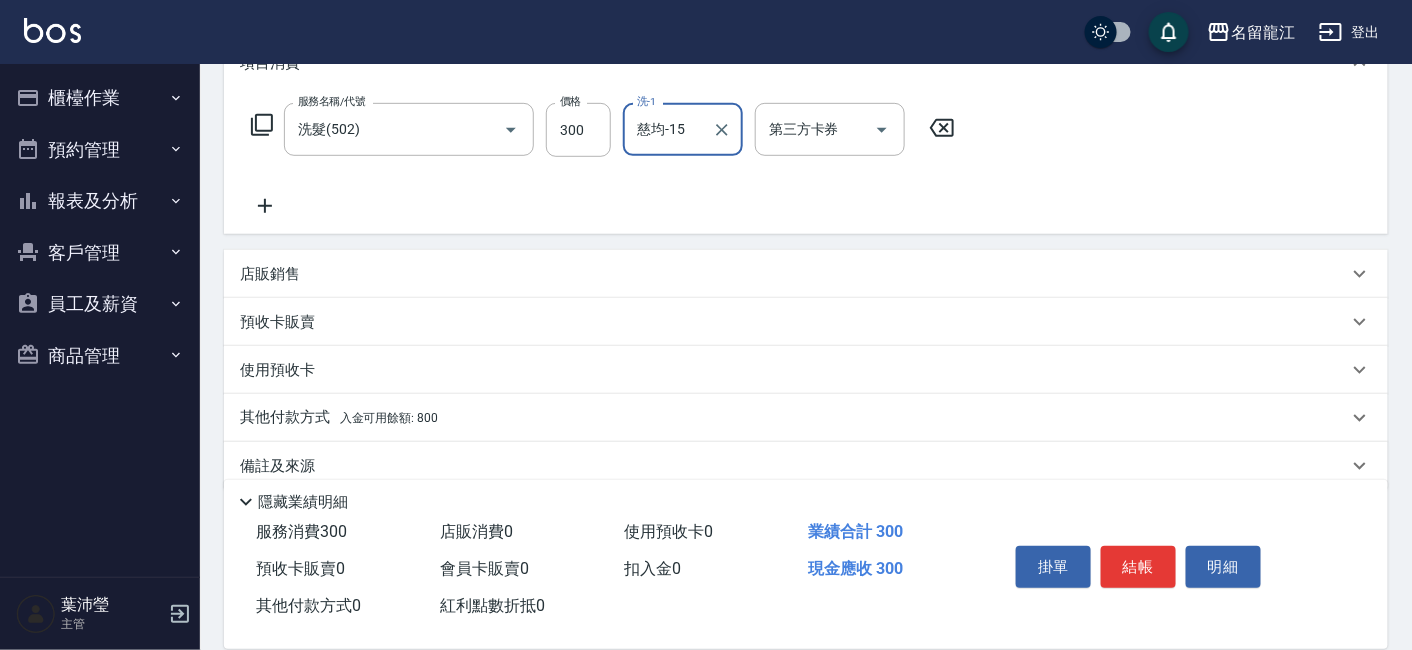 scroll, scrollTop: 321, scrollLeft: 0, axis: vertical 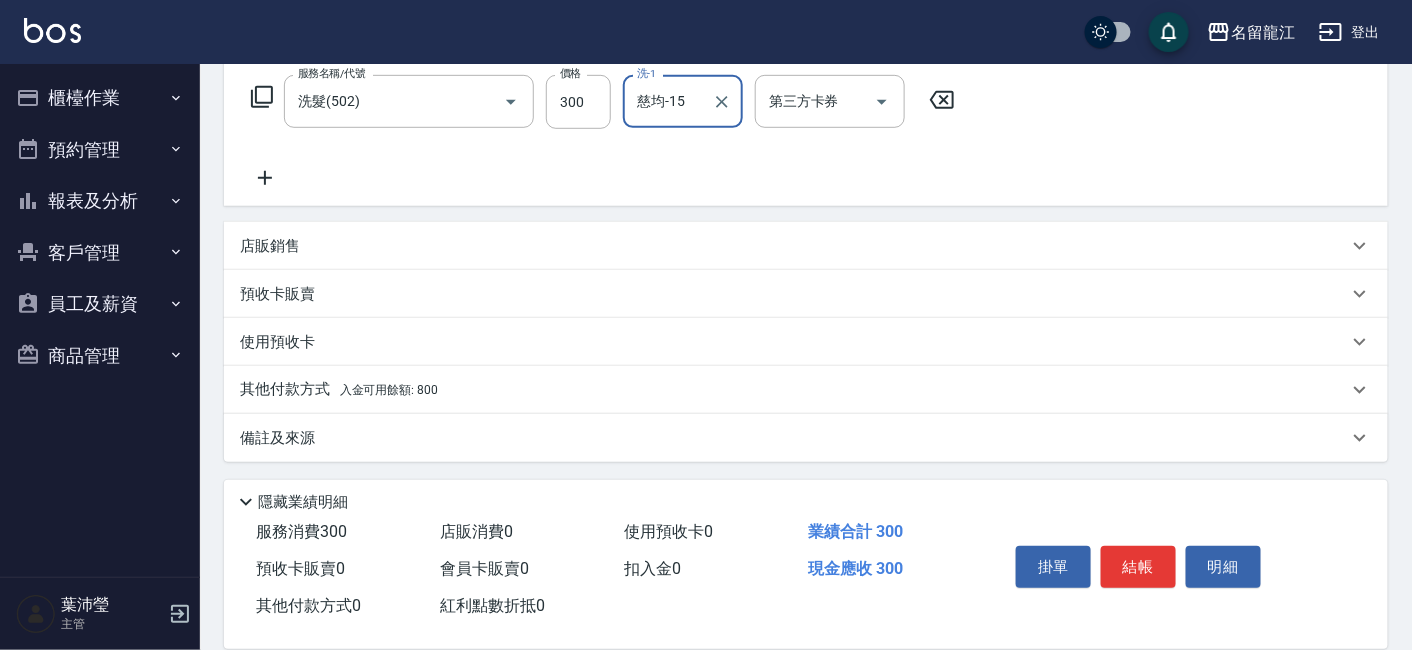 type on "慈均-15" 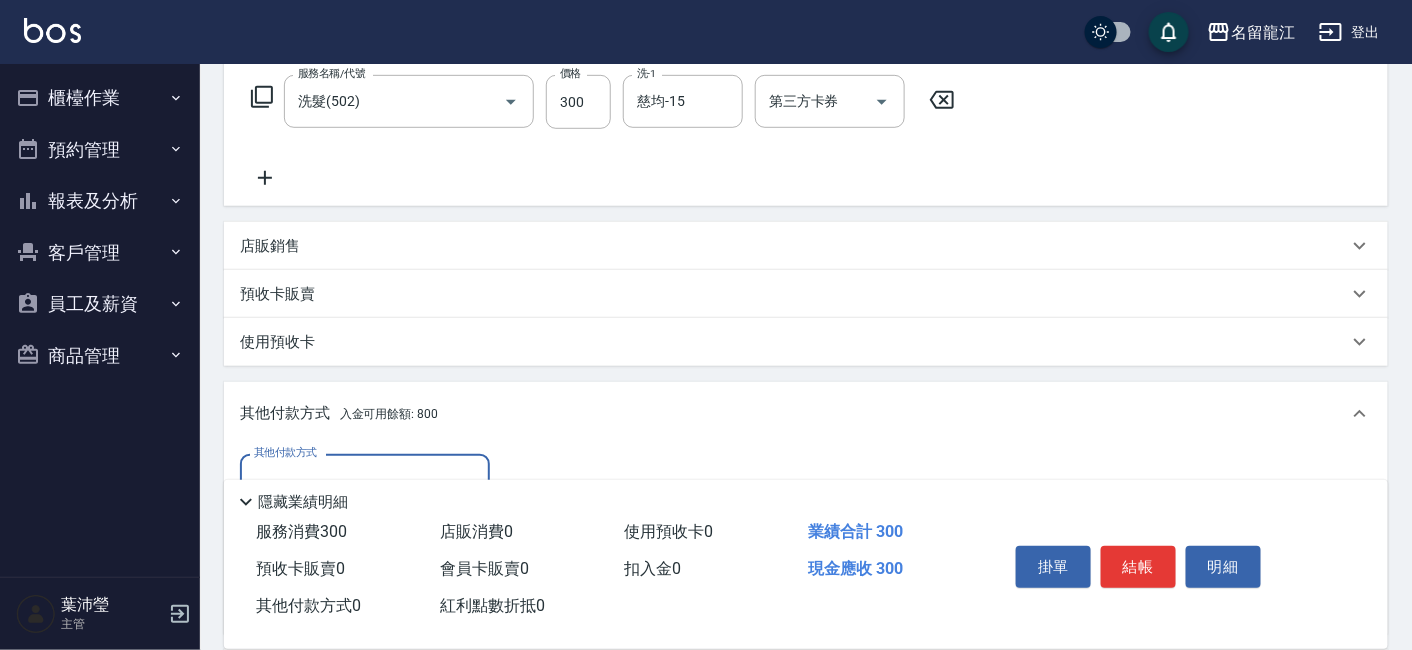 scroll, scrollTop: 0, scrollLeft: 0, axis: both 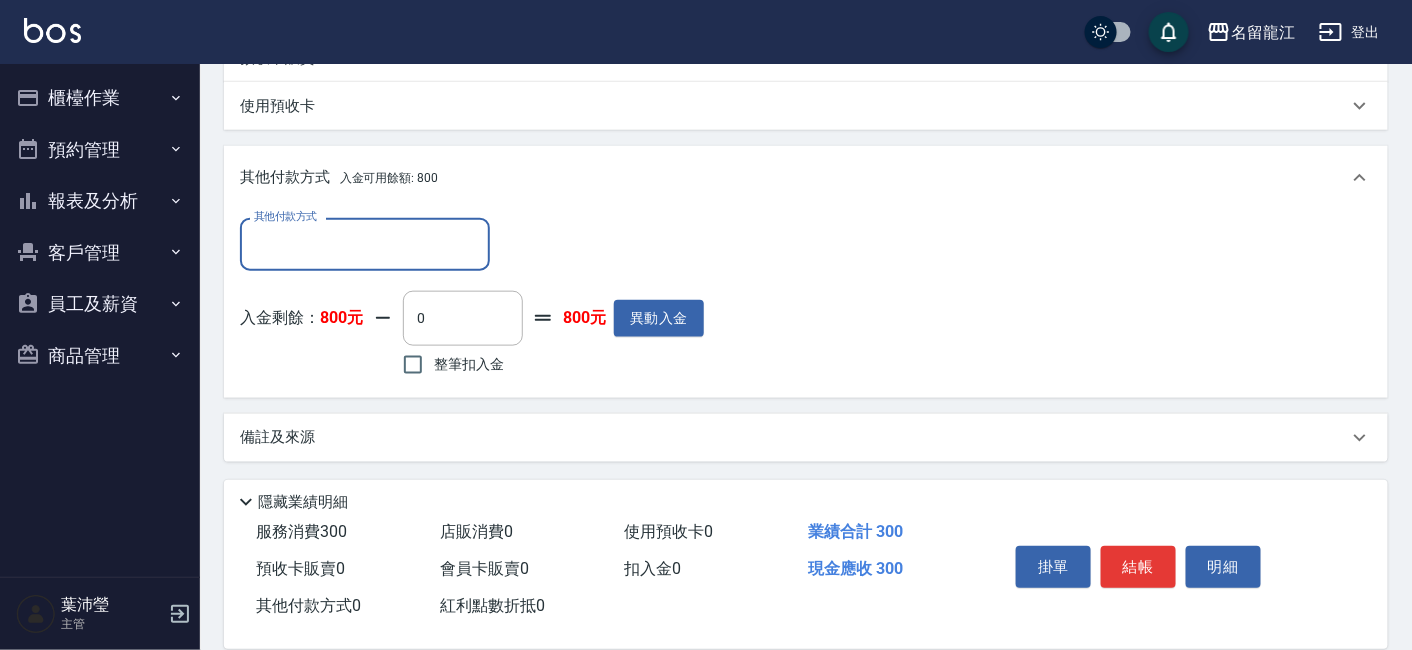 click on "整筆扣入金" at bounding box center [469, 364] 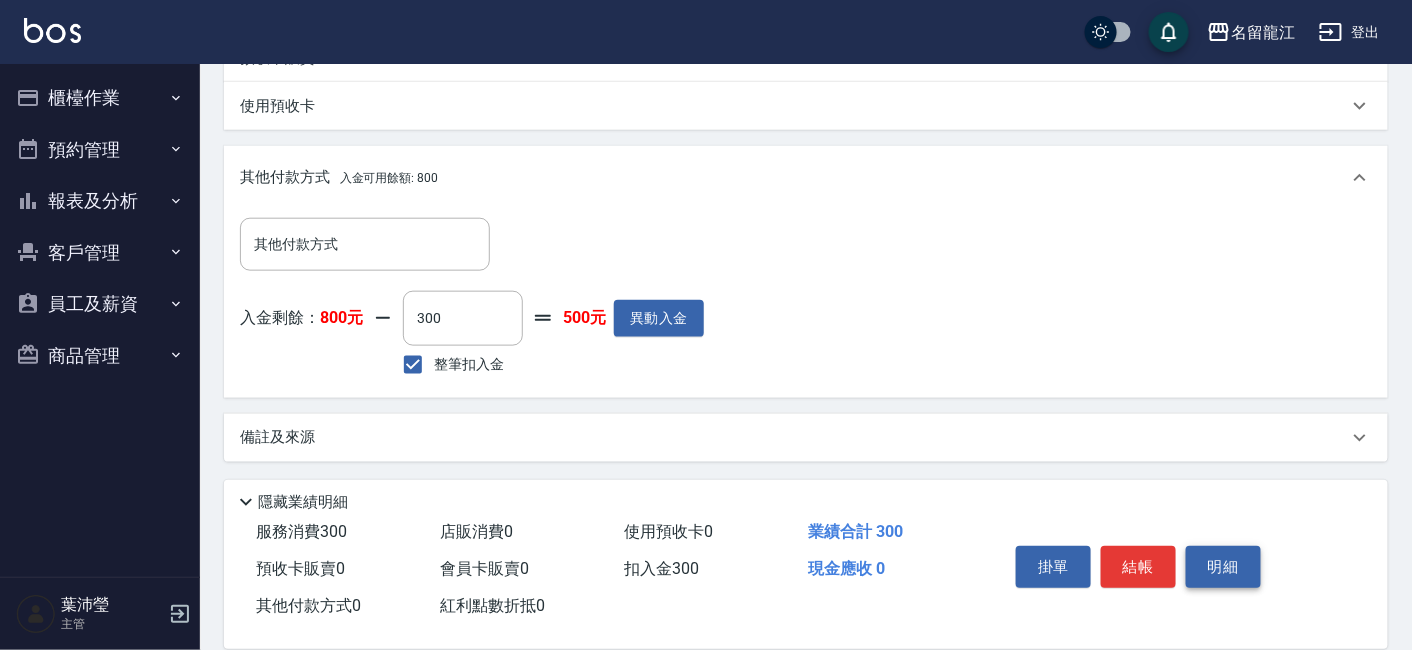 click on "明細" at bounding box center (1223, 567) 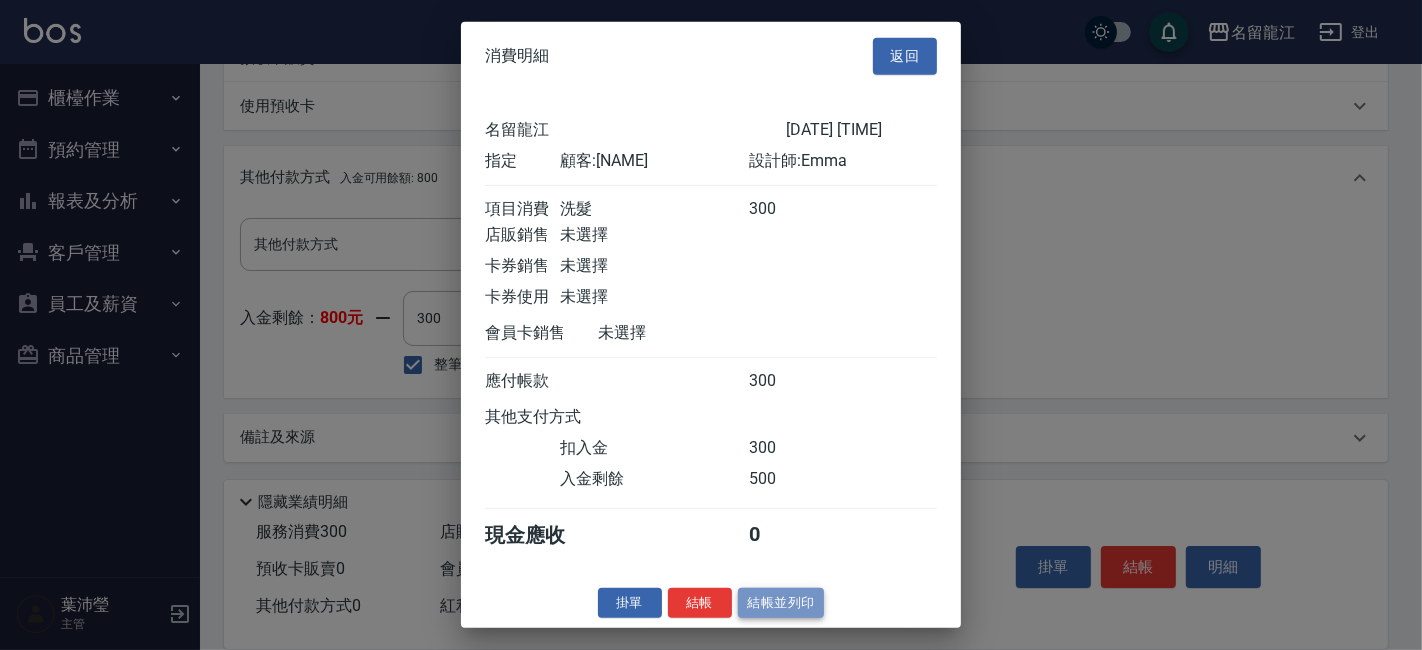 click on "結帳並列印" at bounding box center (781, 602) 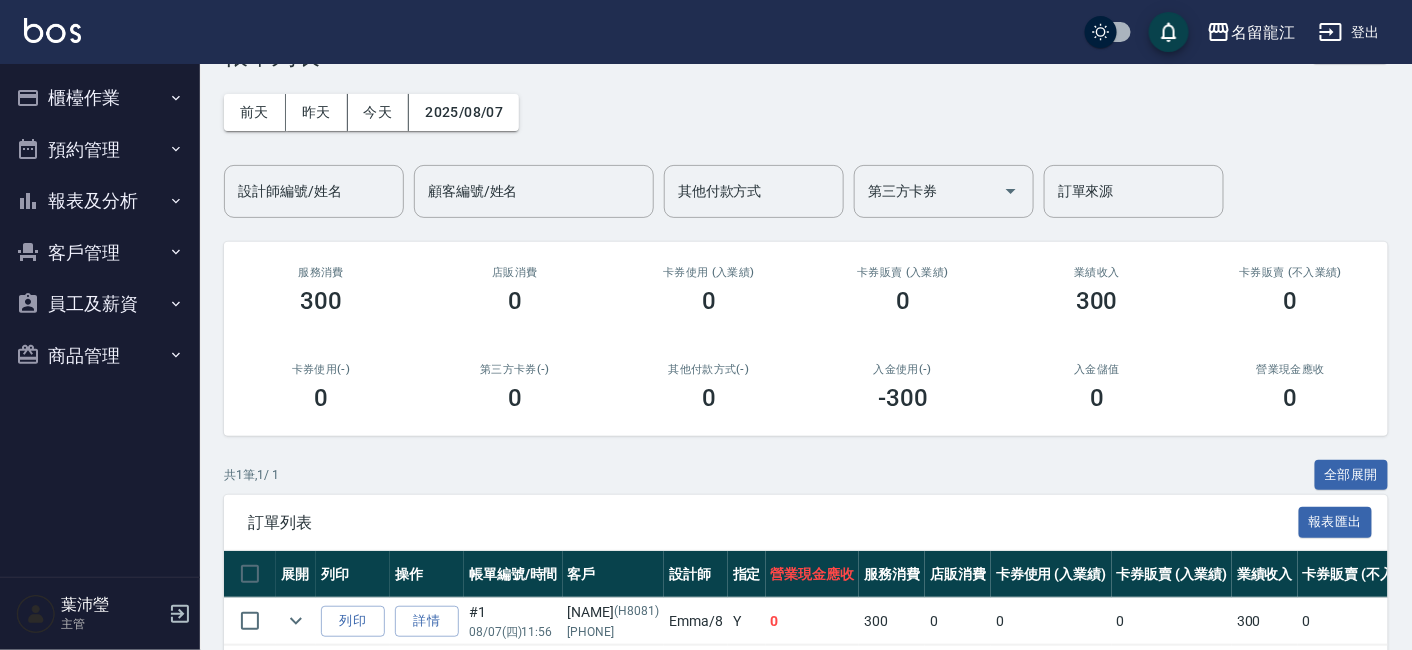 scroll, scrollTop: 156, scrollLeft: 0, axis: vertical 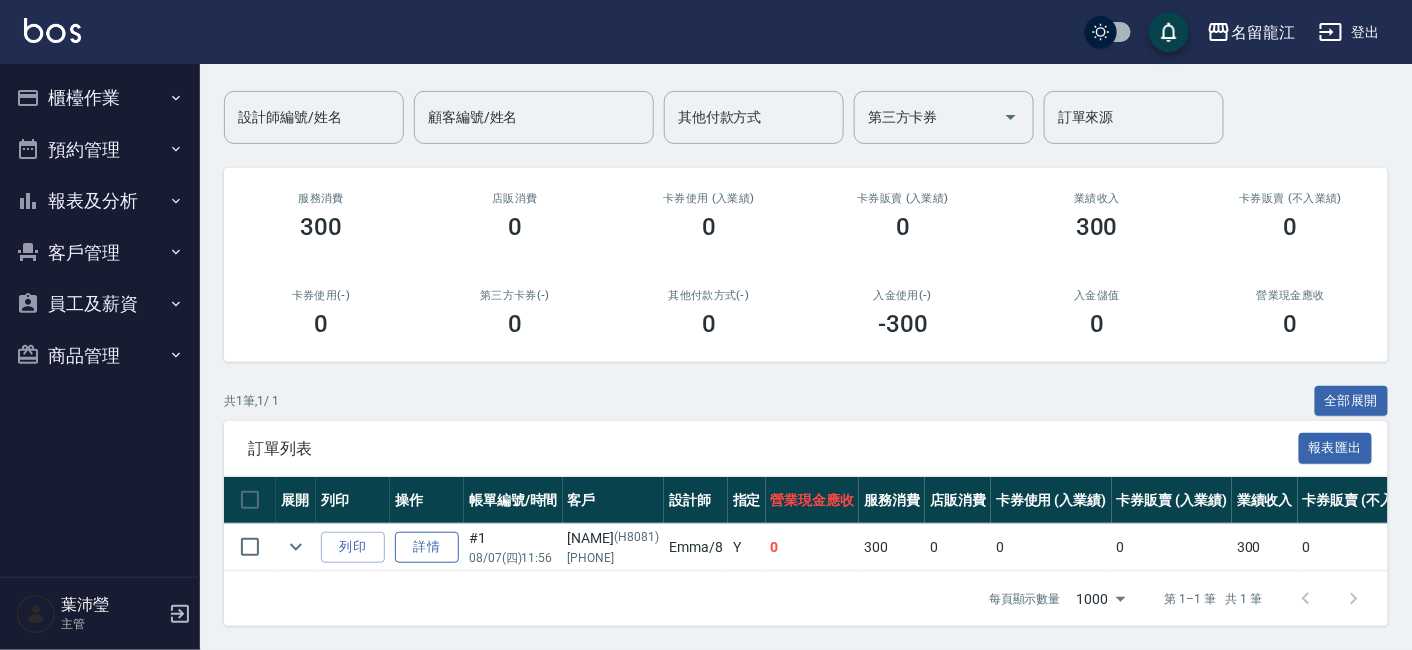 click on "詳情" at bounding box center (427, 547) 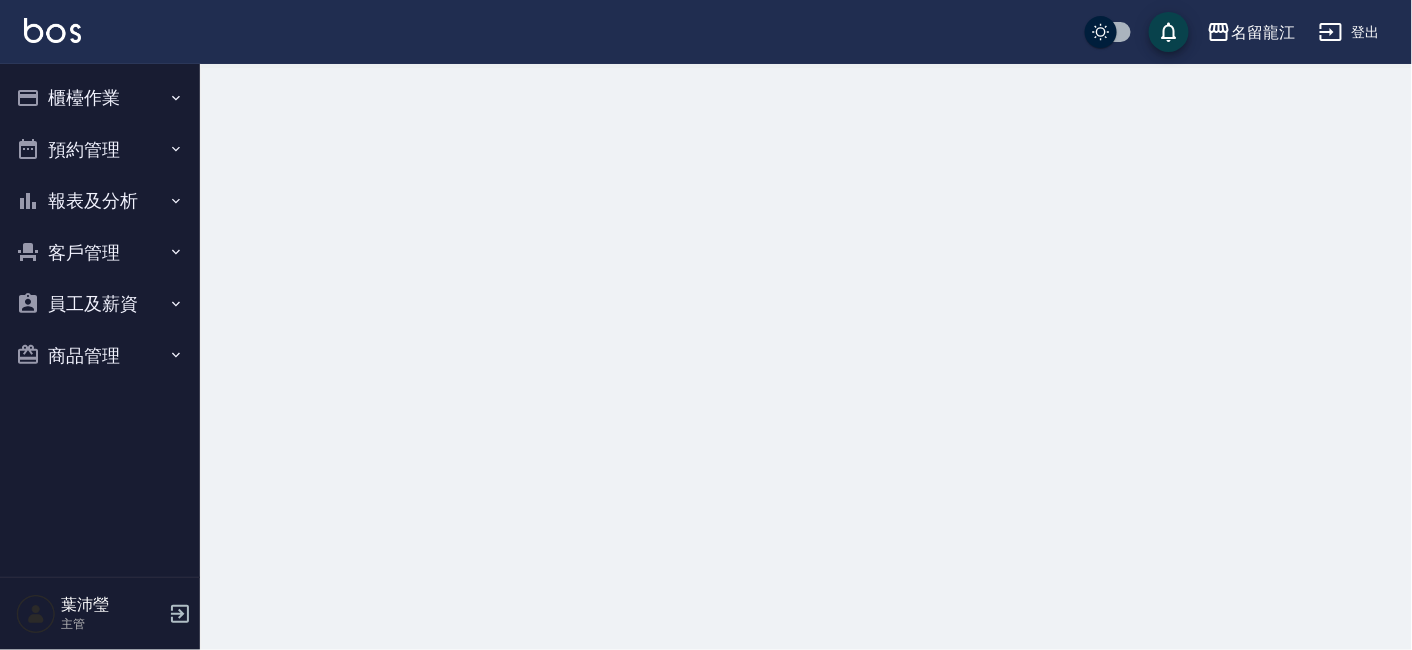 scroll, scrollTop: 0, scrollLeft: 0, axis: both 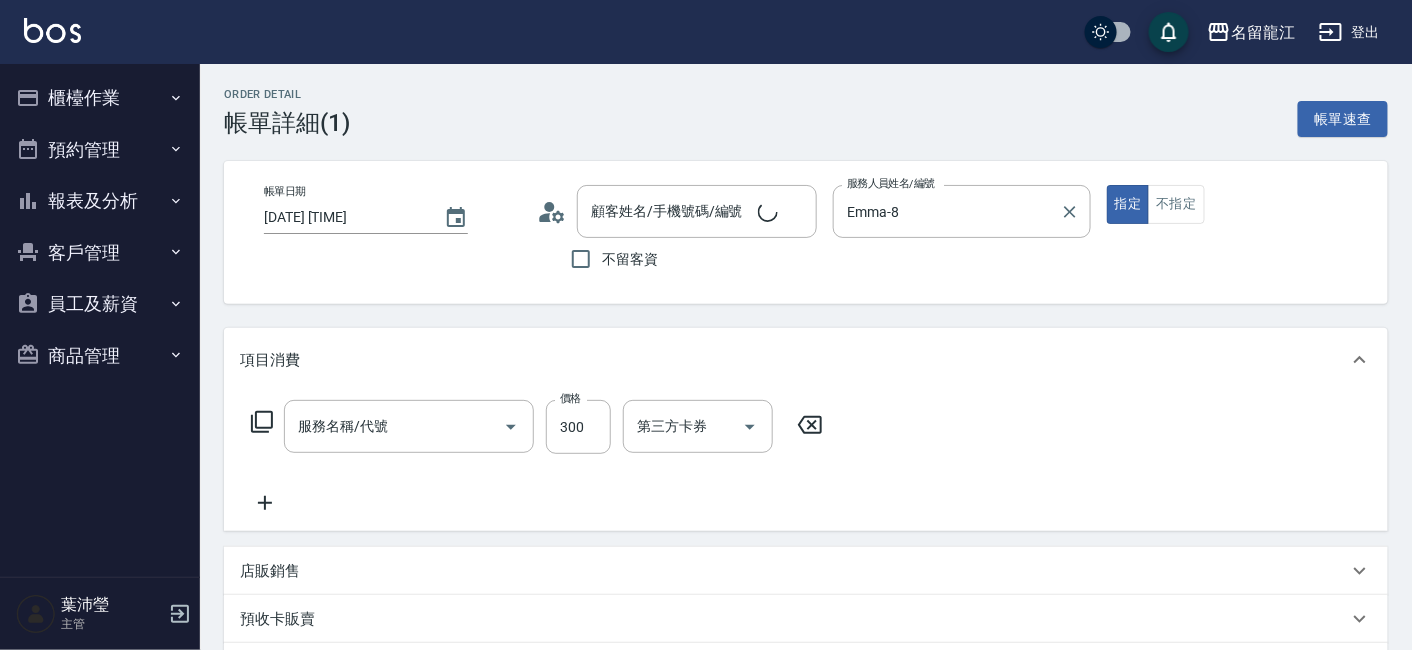 type on "[DATE] [TIME]" 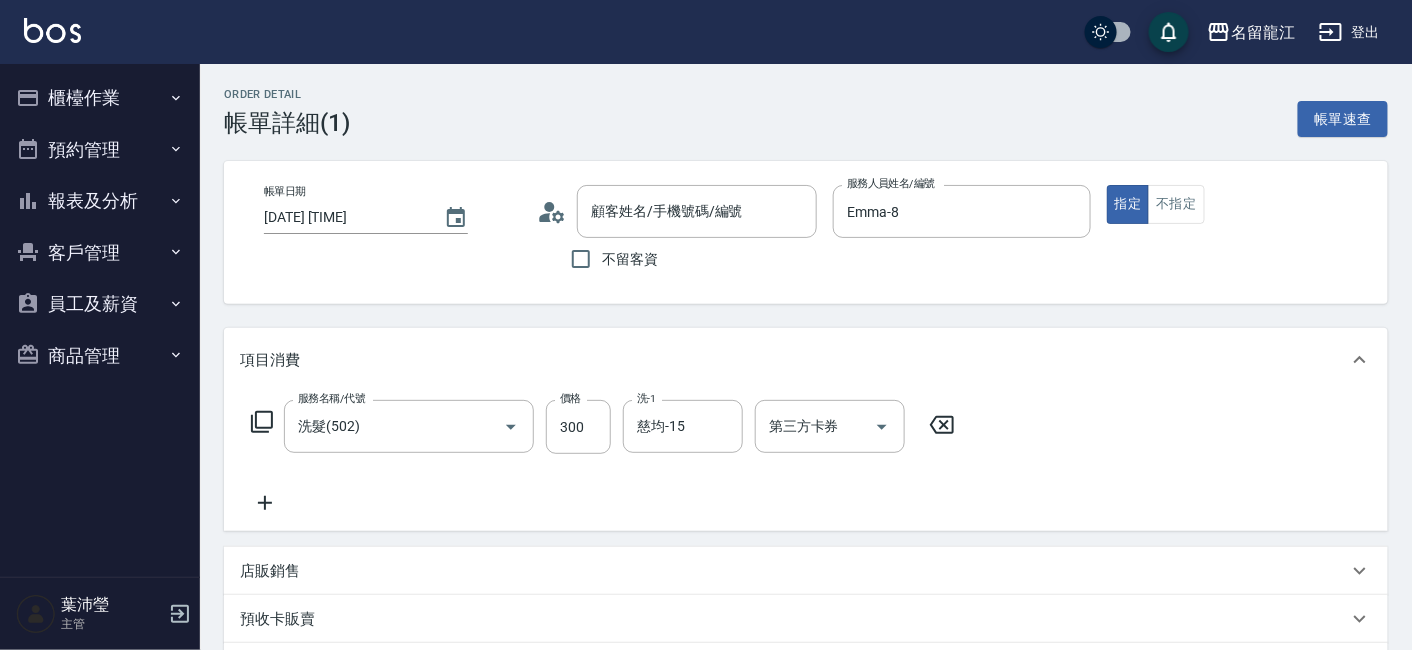 type on "洗髮(502)" 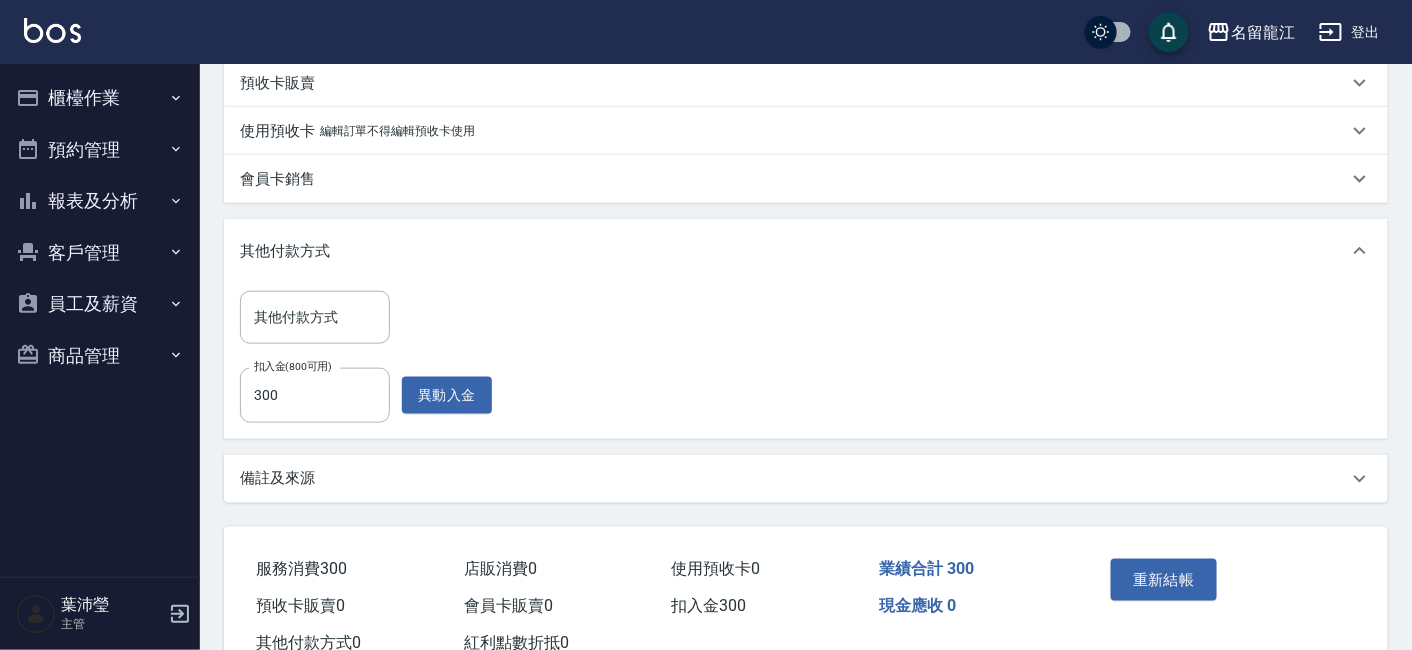 scroll, scrollTop: 600, scrollLeft: 0, axis: vertical 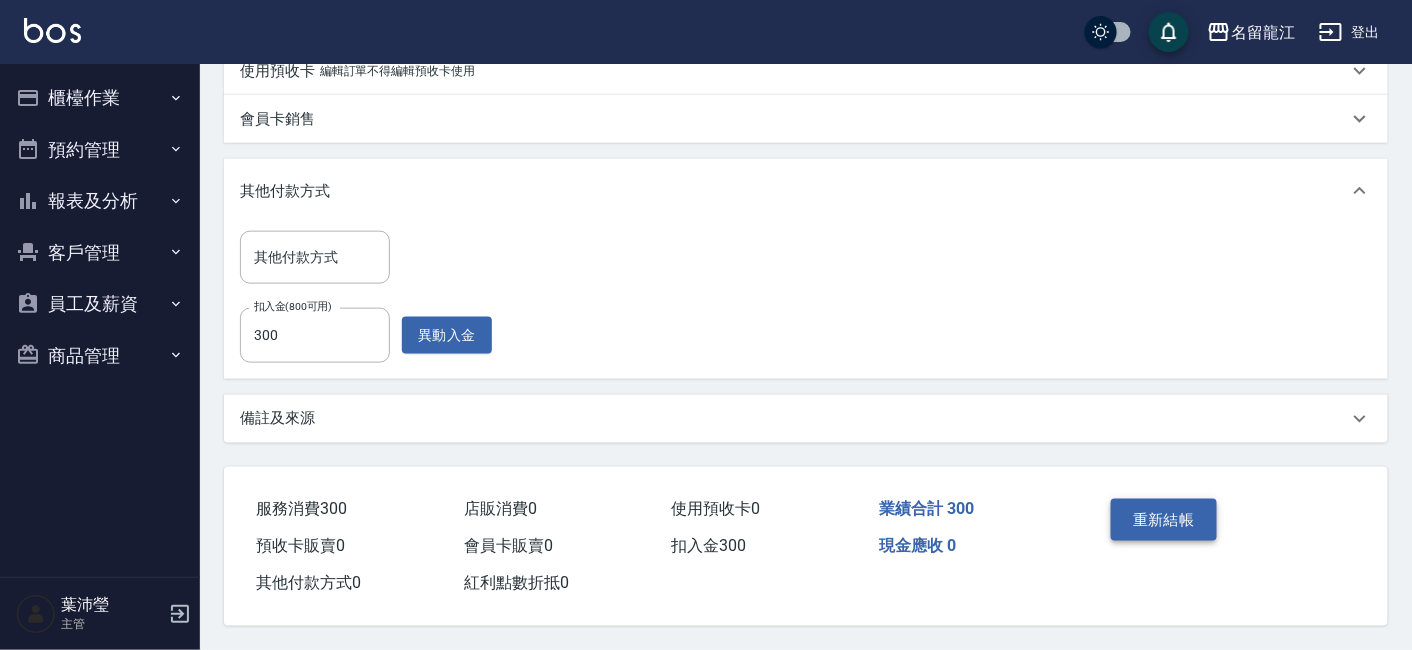 click on "重新結帳" at bounding box center (1164, 520) 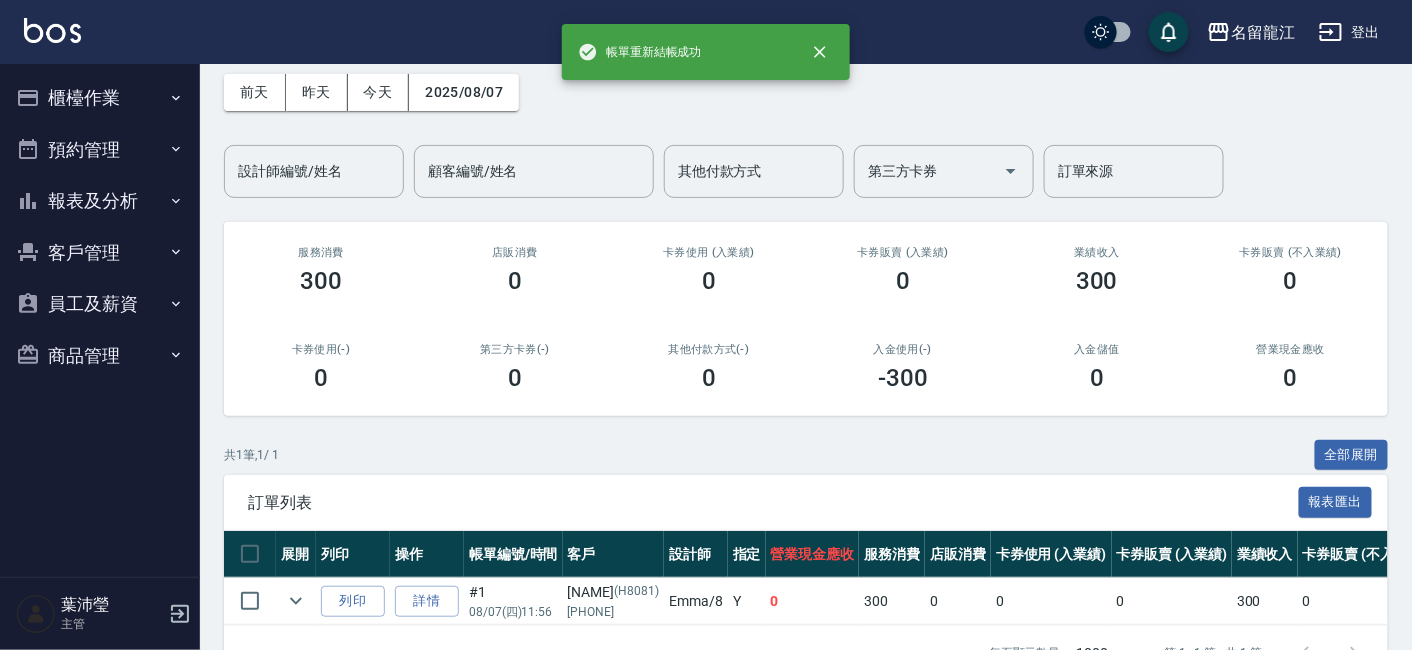 scroll, scrollTop: 156, scrollLeft: 0, axis: vertical 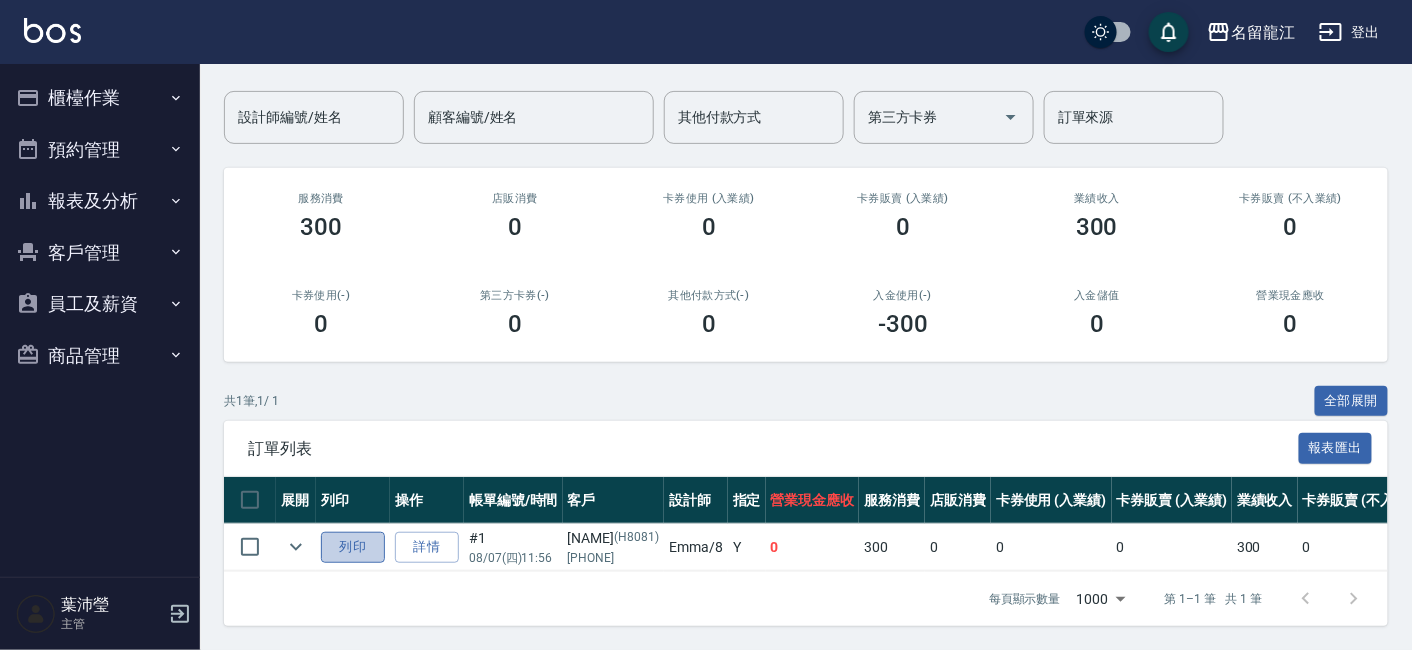 click on "列印" at bounding box center [353, 547] 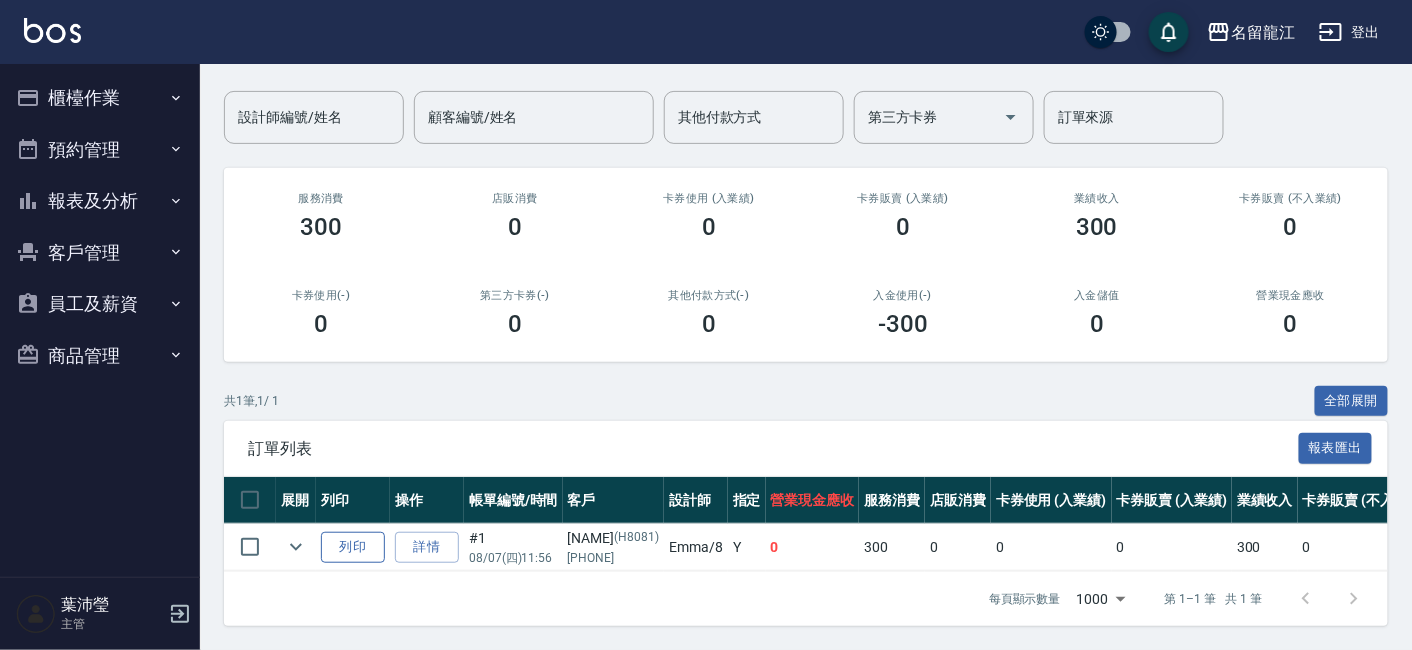 click on "列印" at bounding box center (353, 547) 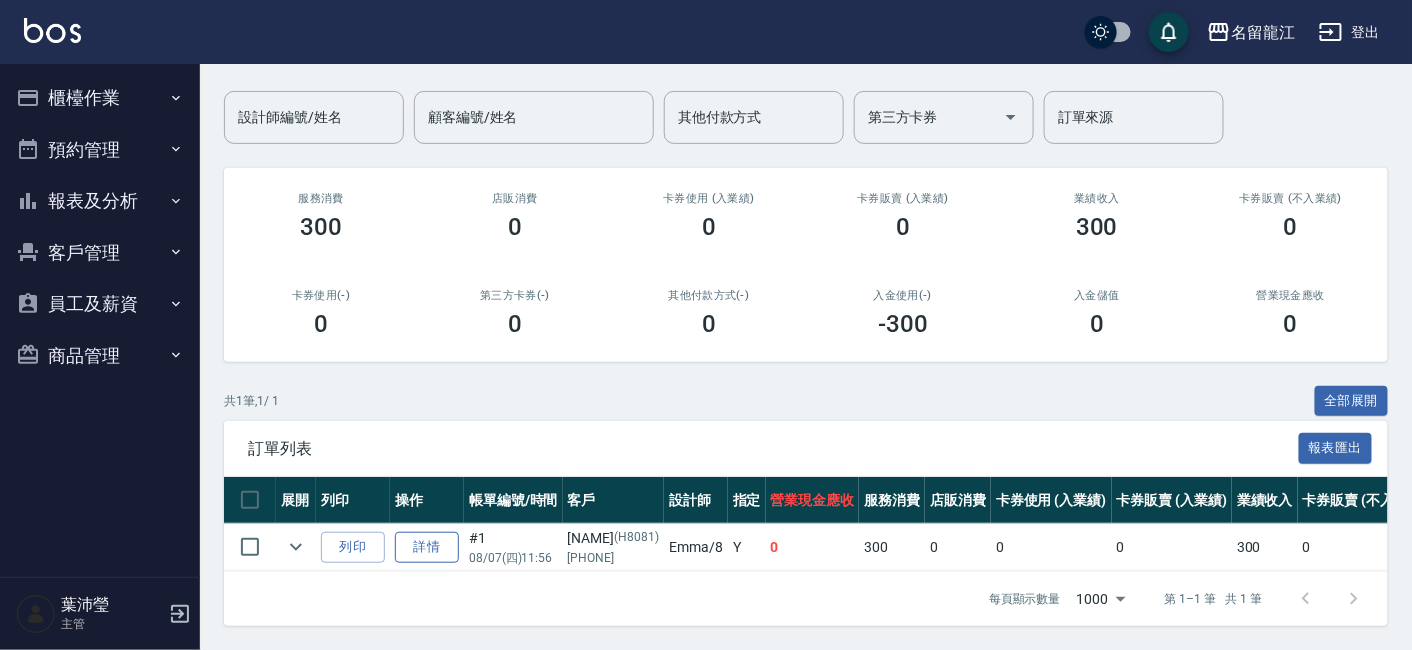 click on "詳情" at bounding box center [427, 547] 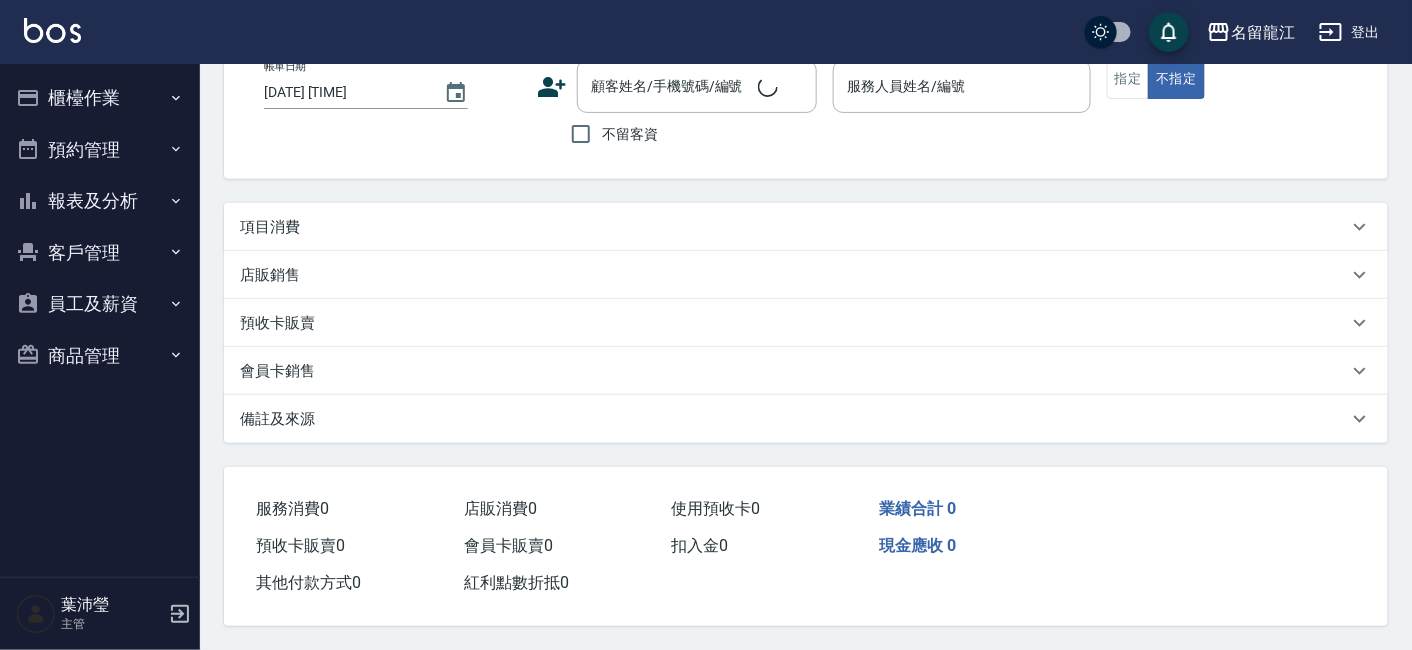 scroll, scrollTop: 0, scrollLeft: 0, axis: both 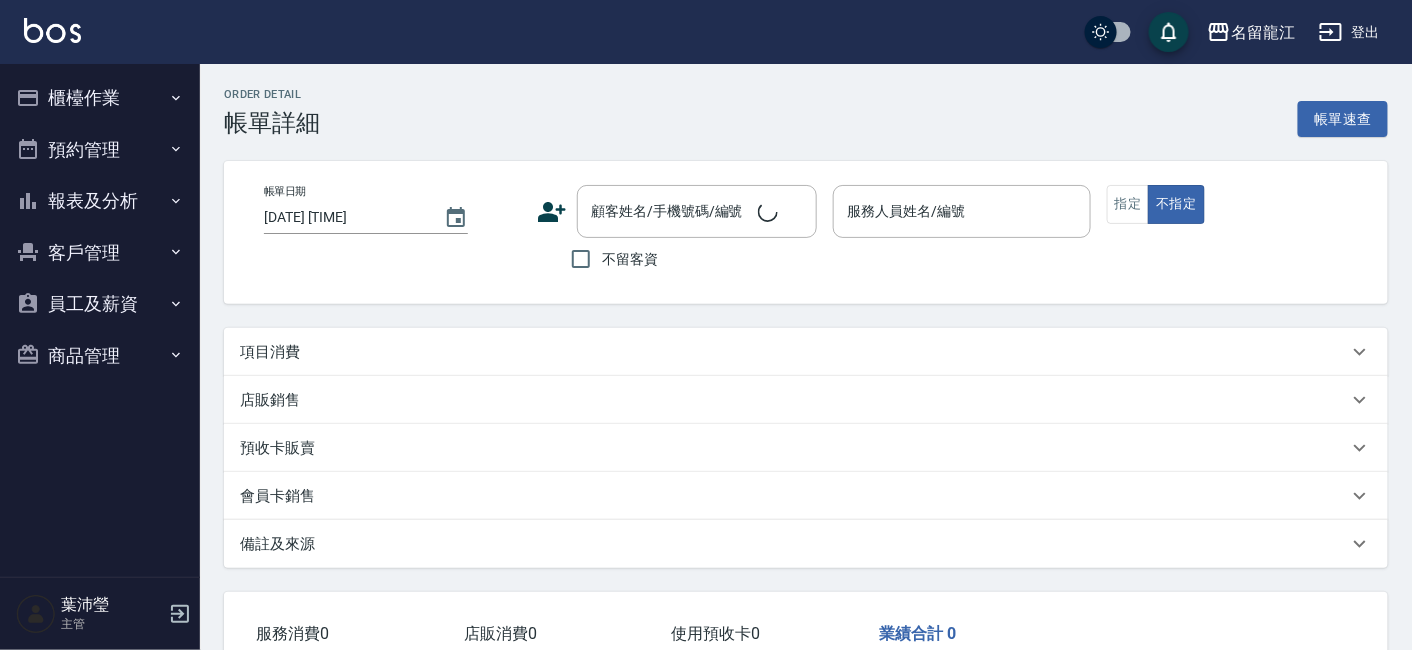 type on "[DATE] [TIME]" 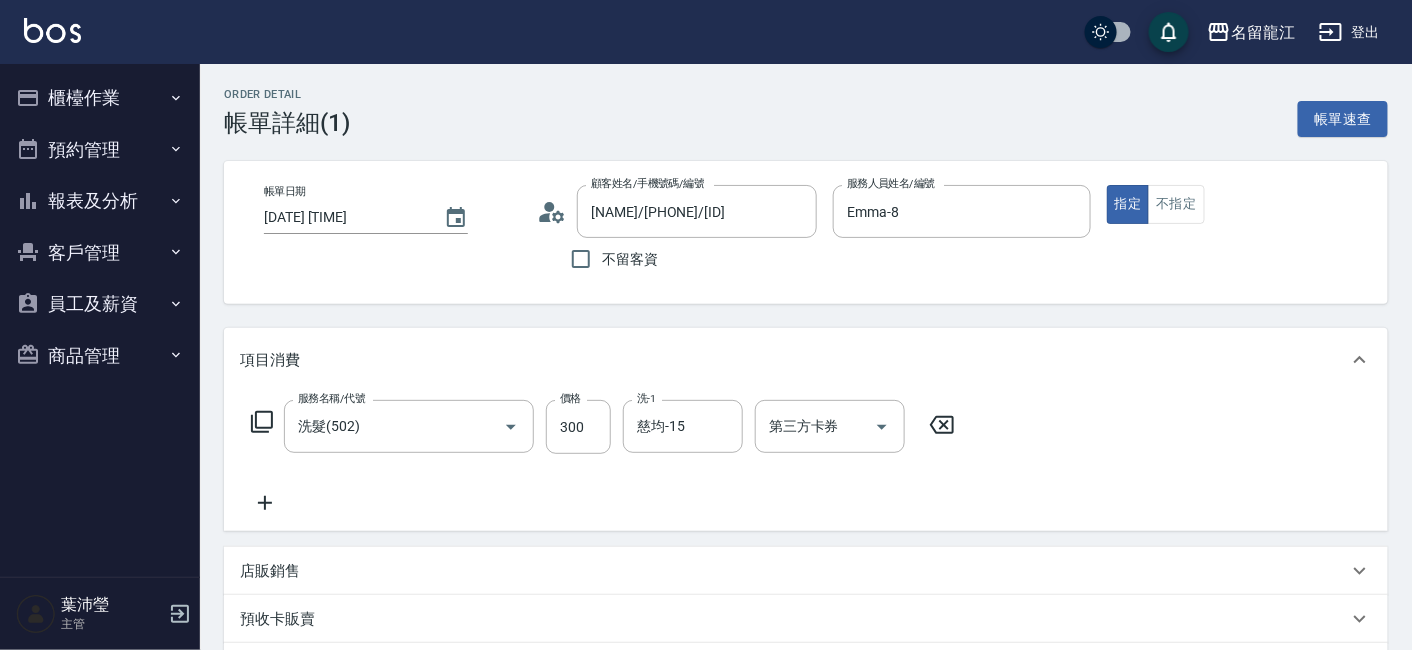 type on "[NAME]/[PHONE]/[ID]" 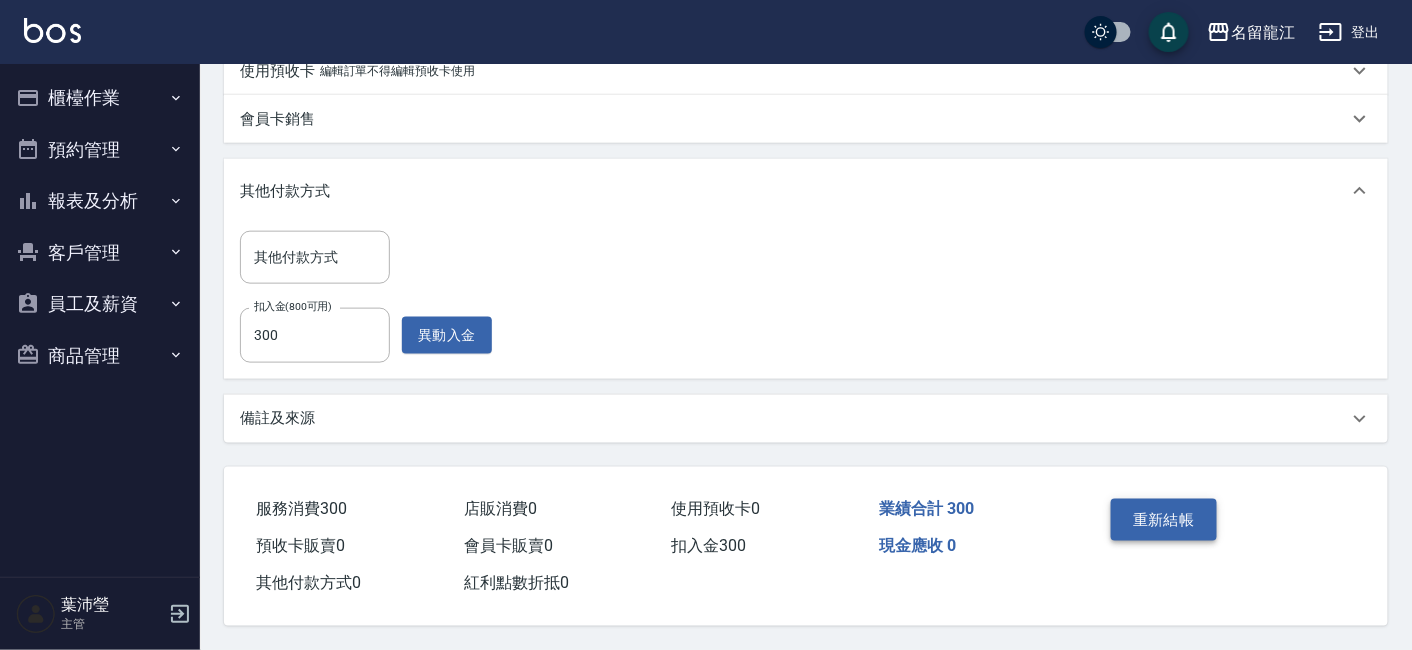 click on "重新結帳" at bounding box center [1164, 520] 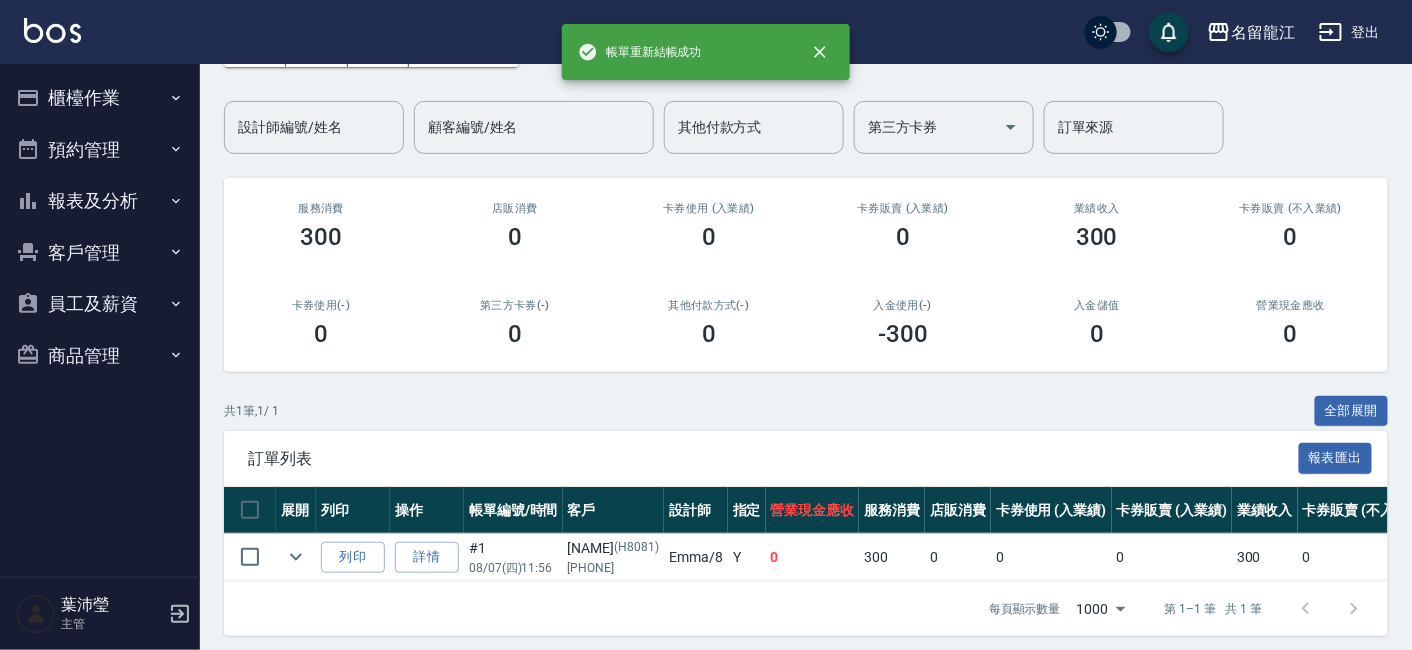 scroll, scrollTop: 156, scrollLeft: 0, axis: vertical 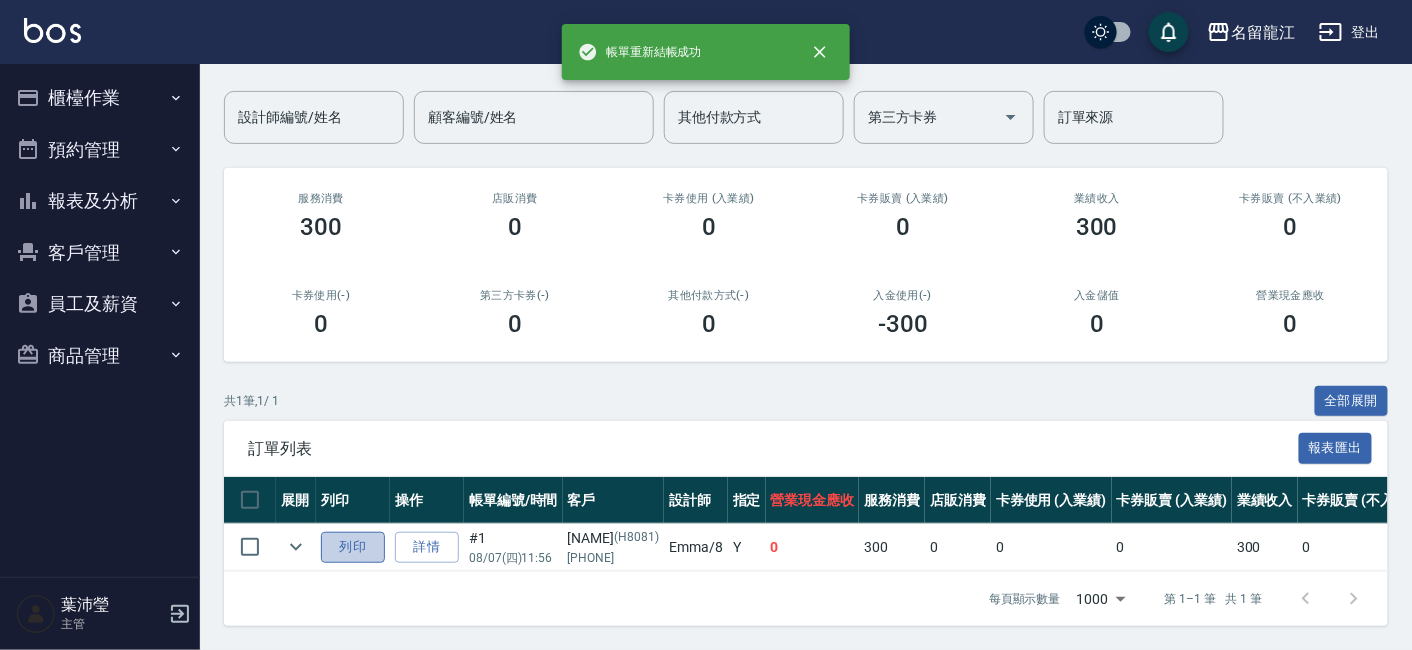 click on "列印" at bounding box center (353, 547) 